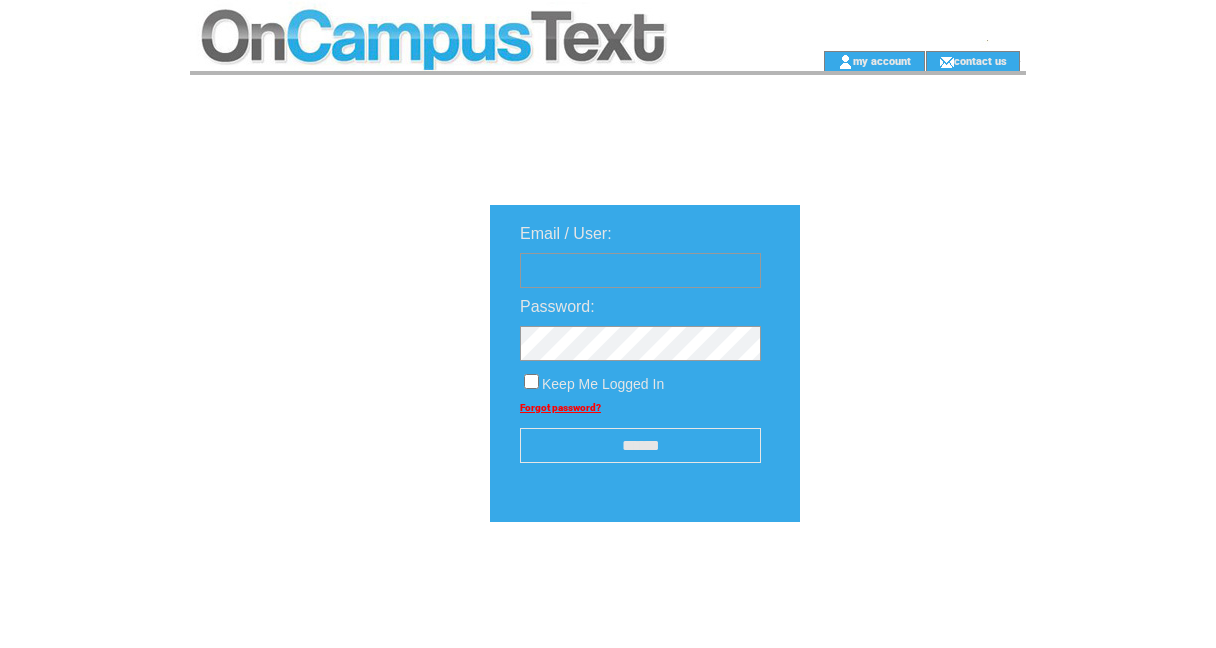 scroll, scrollTop: 0, scrollLeft: 0, axis: both 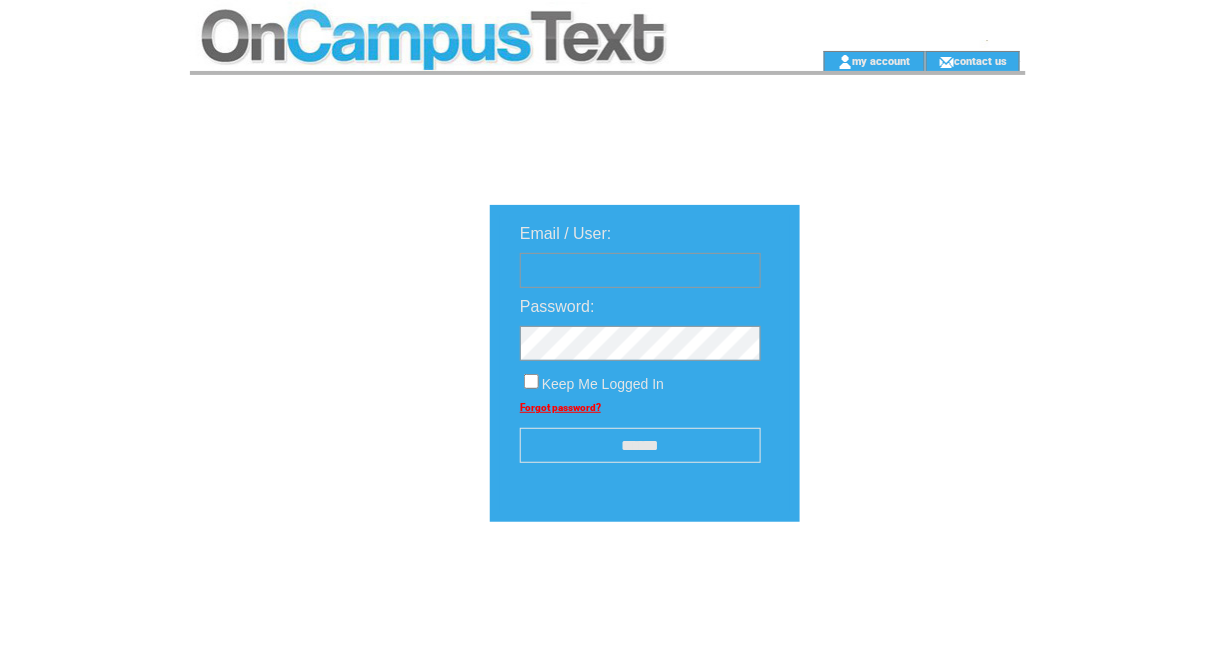 type on "********" 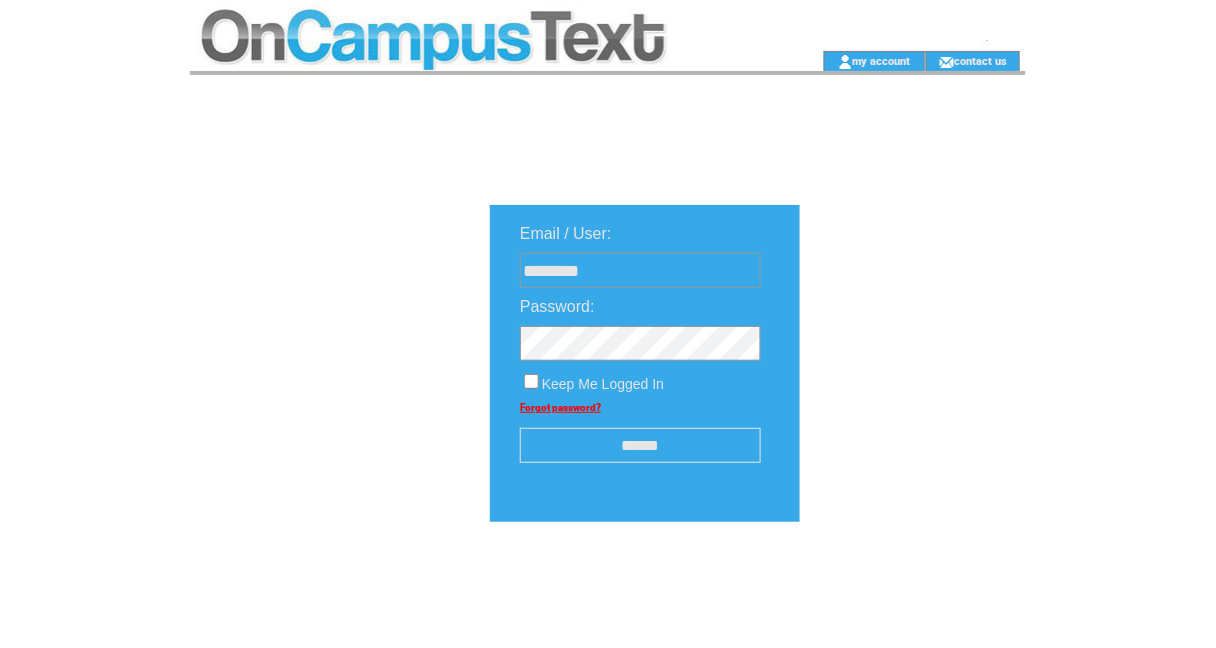 click on "******" at bounding box center (640, 445) 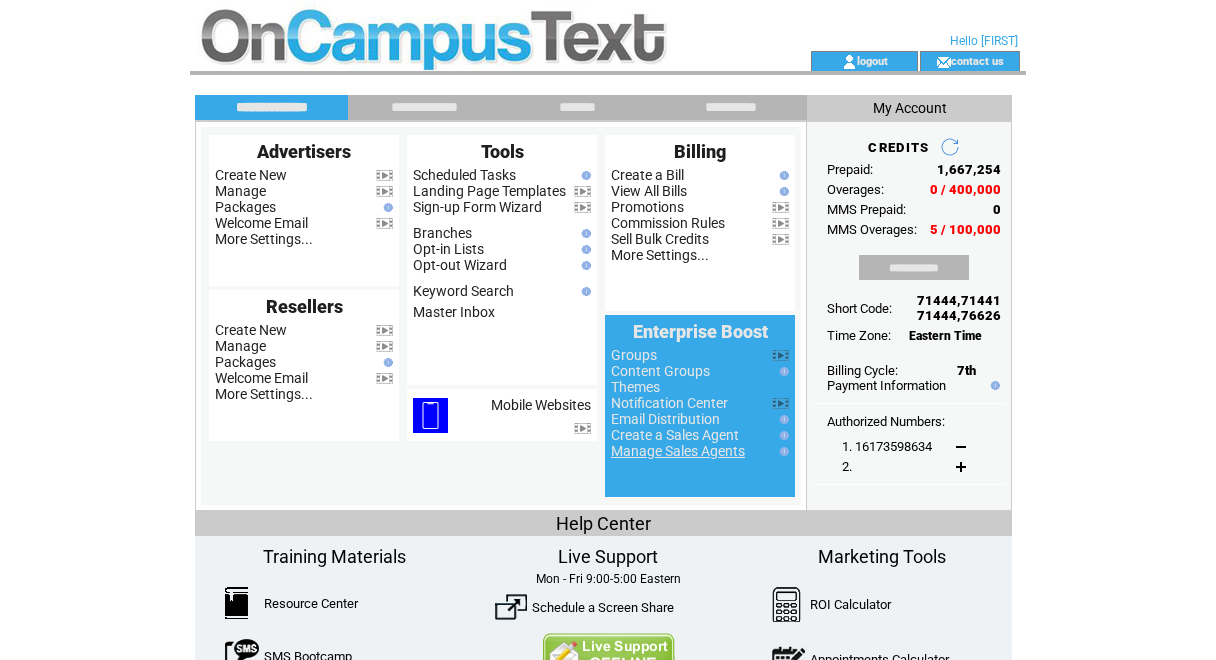 scroll, scrollTop: 0, scrollLeft: 0, axis: both 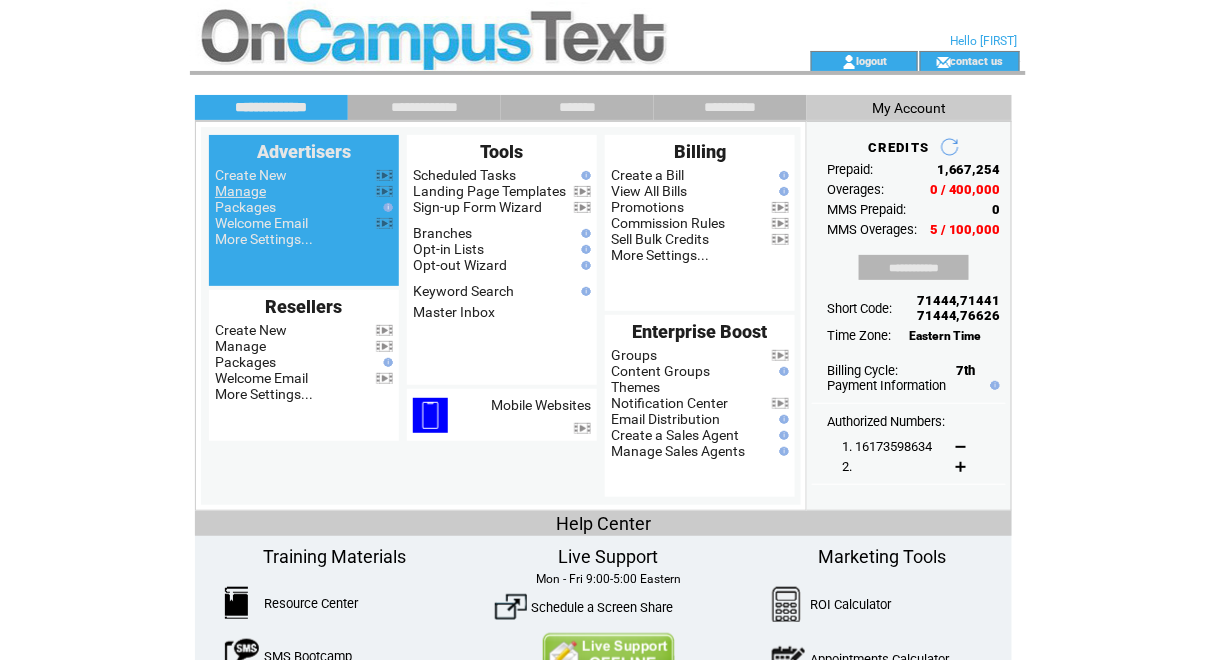 click on "Manage" at bounding box center (240, 191) 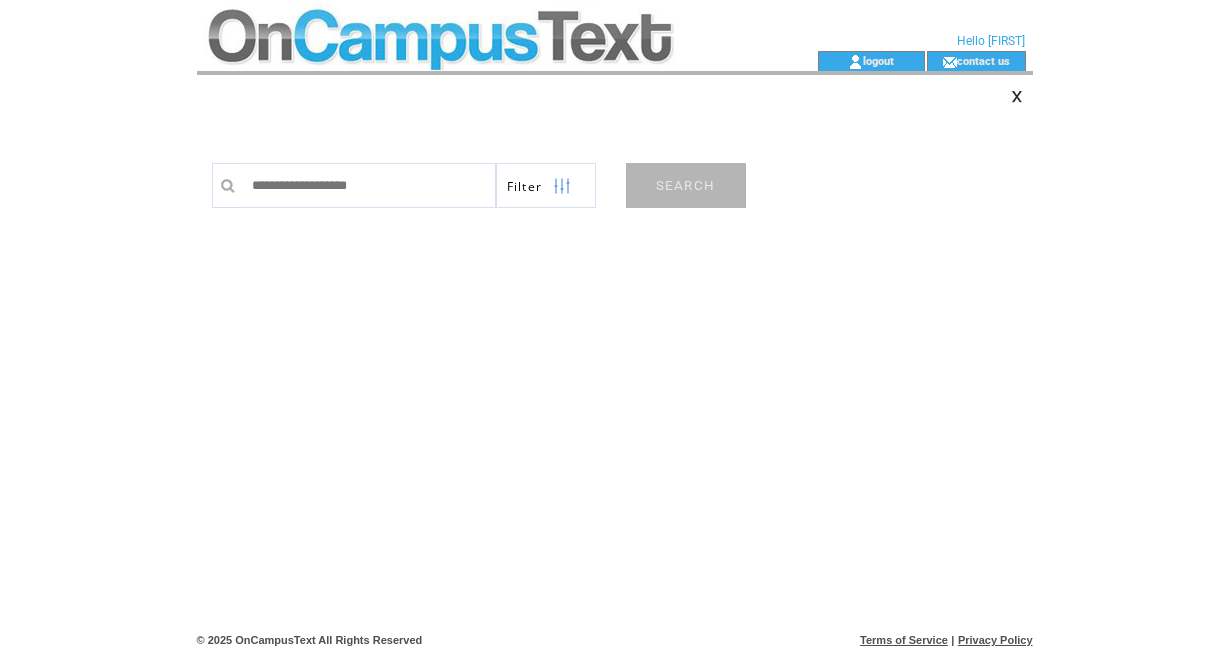 scroll, scrollTop: 0, scrollLeft: 0, axis: both 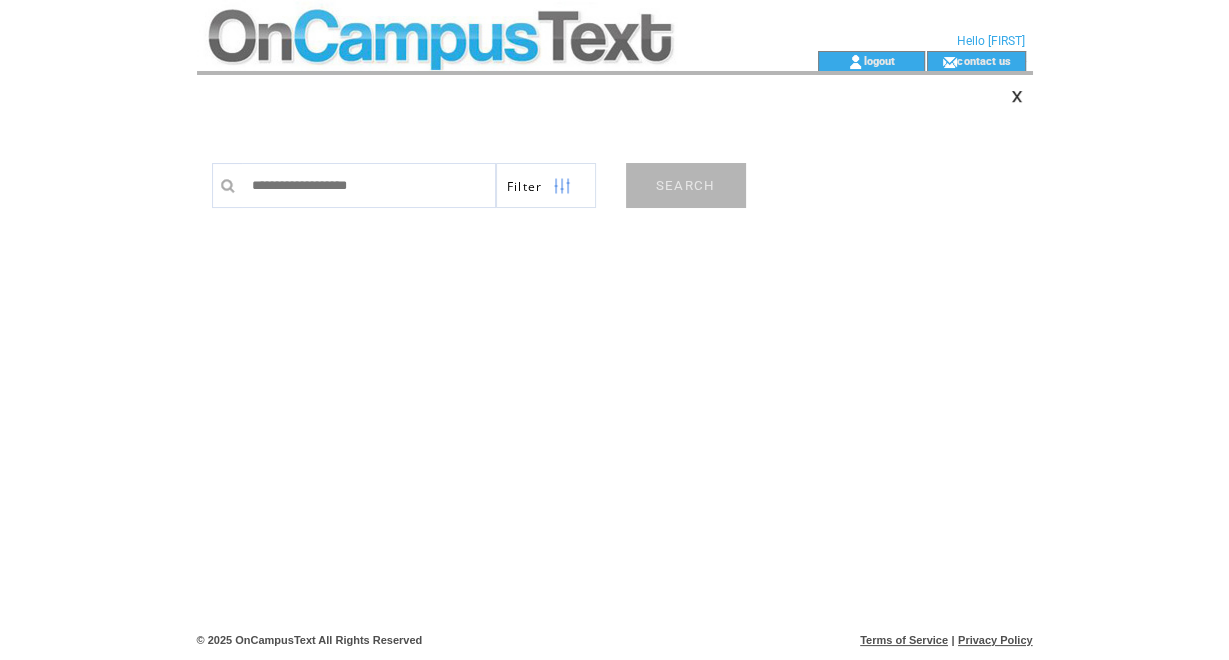 type on "*" 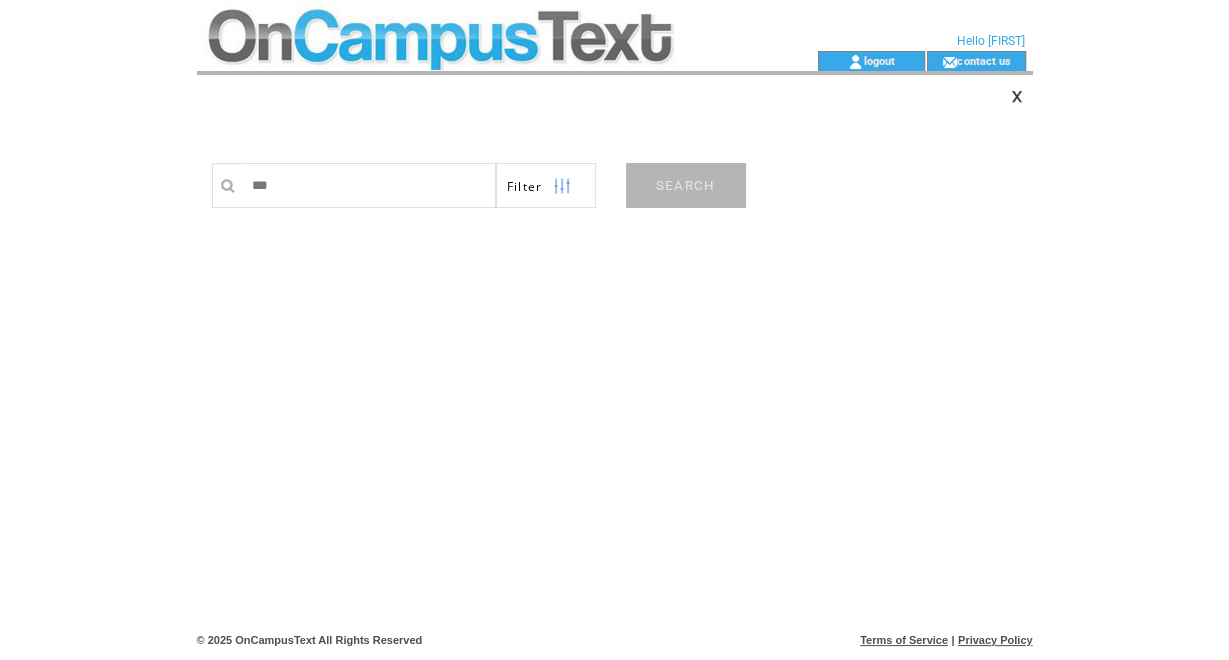 type on "****" 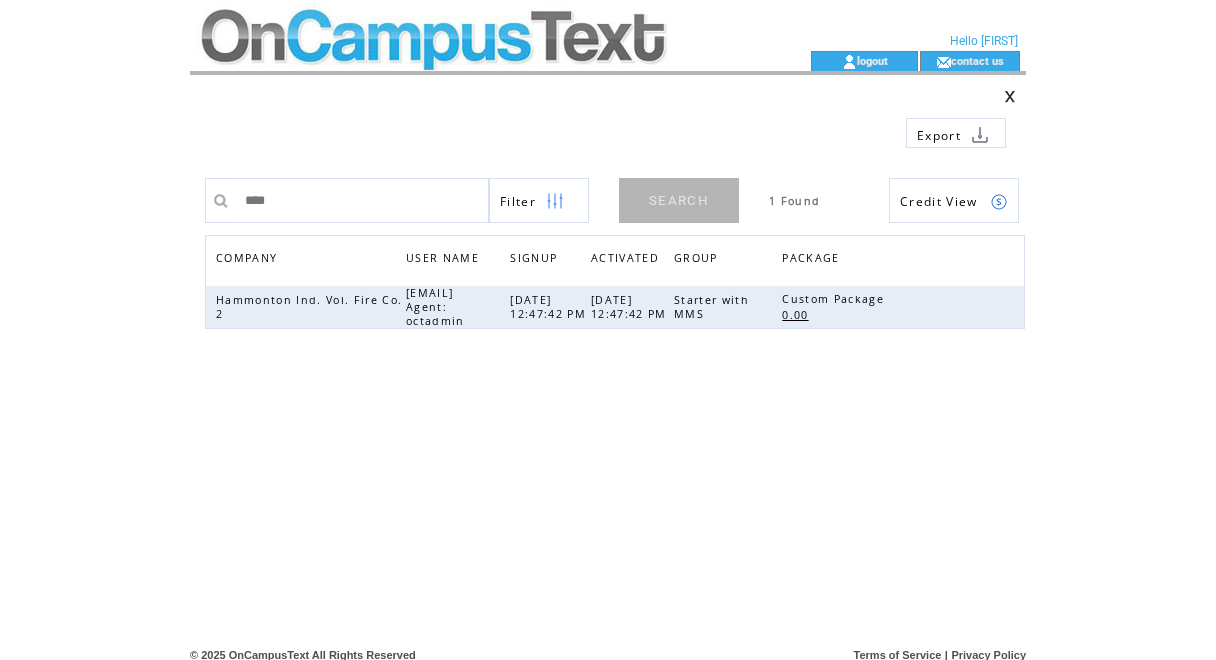 scroll, scrollTop: 0, scrollLeft: 0, axis: both 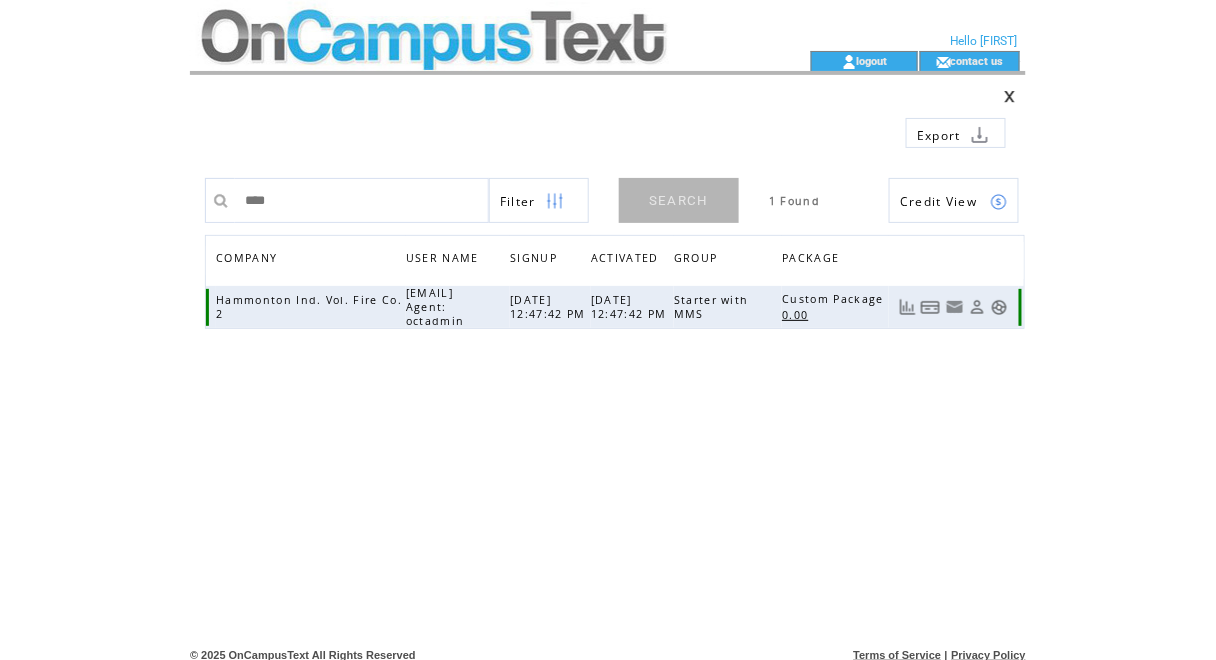 click at bounding box center [977, 307] 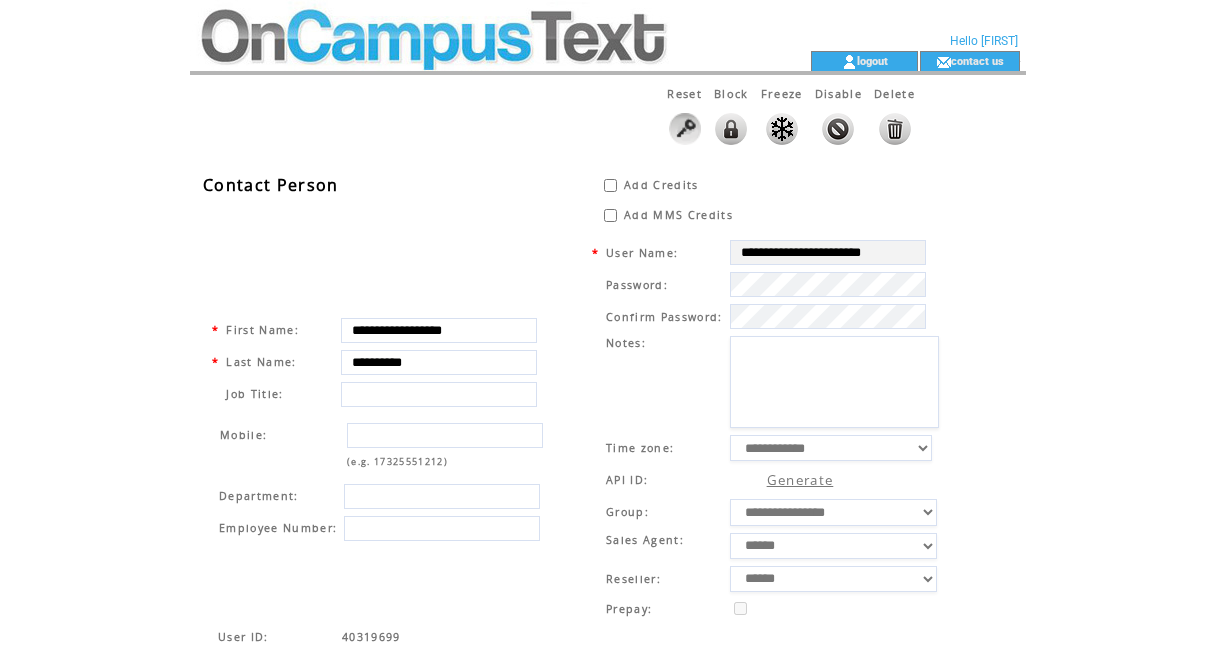 scroll, scrollTop: 0, scrollLeft: 0, axis: both 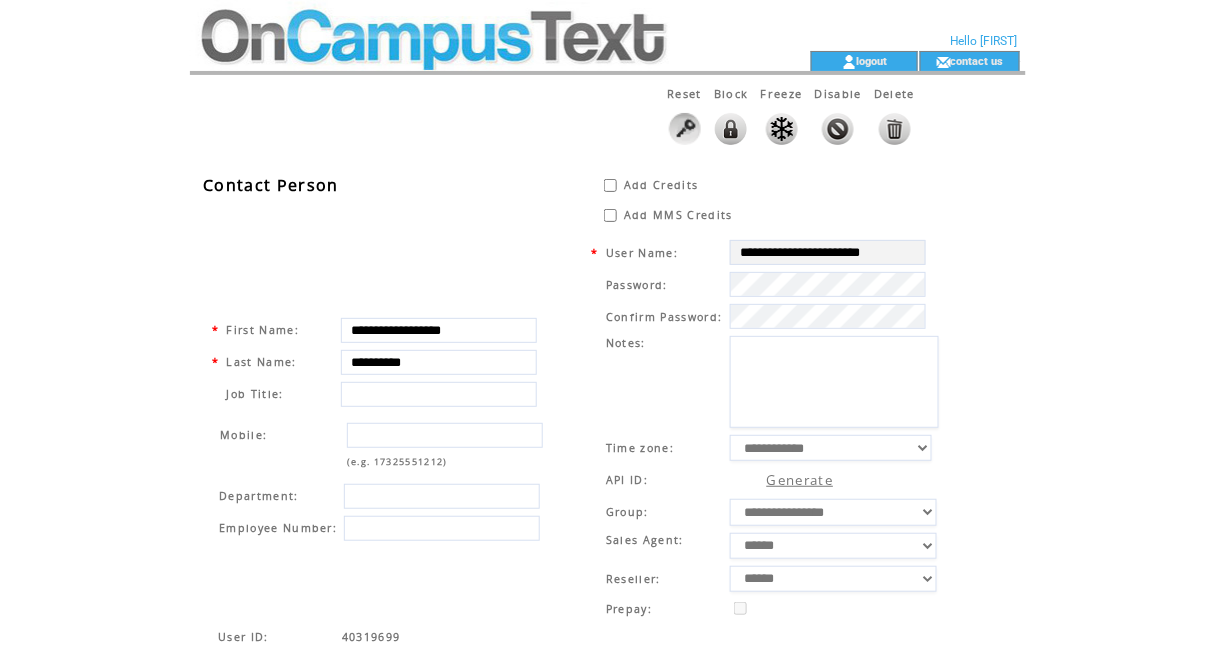 type on "********" 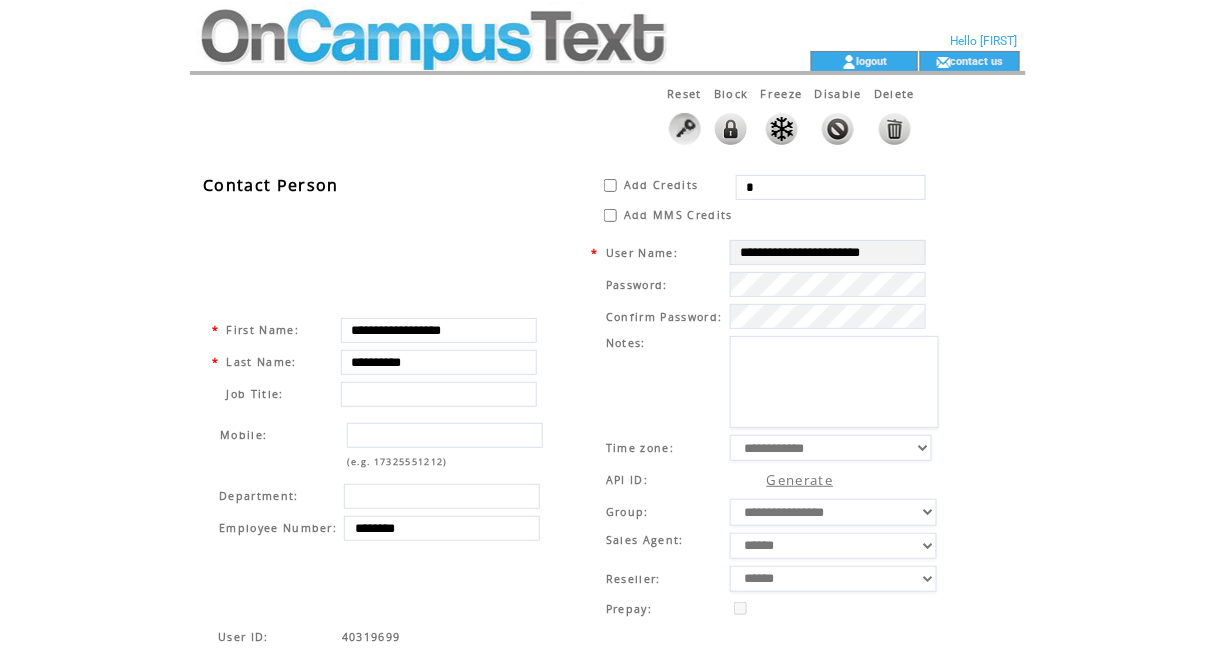 drag, startPoint x: 816, startPoint y: 187, endPoint x: 691, endPoint y: 174, distance: 125.67418 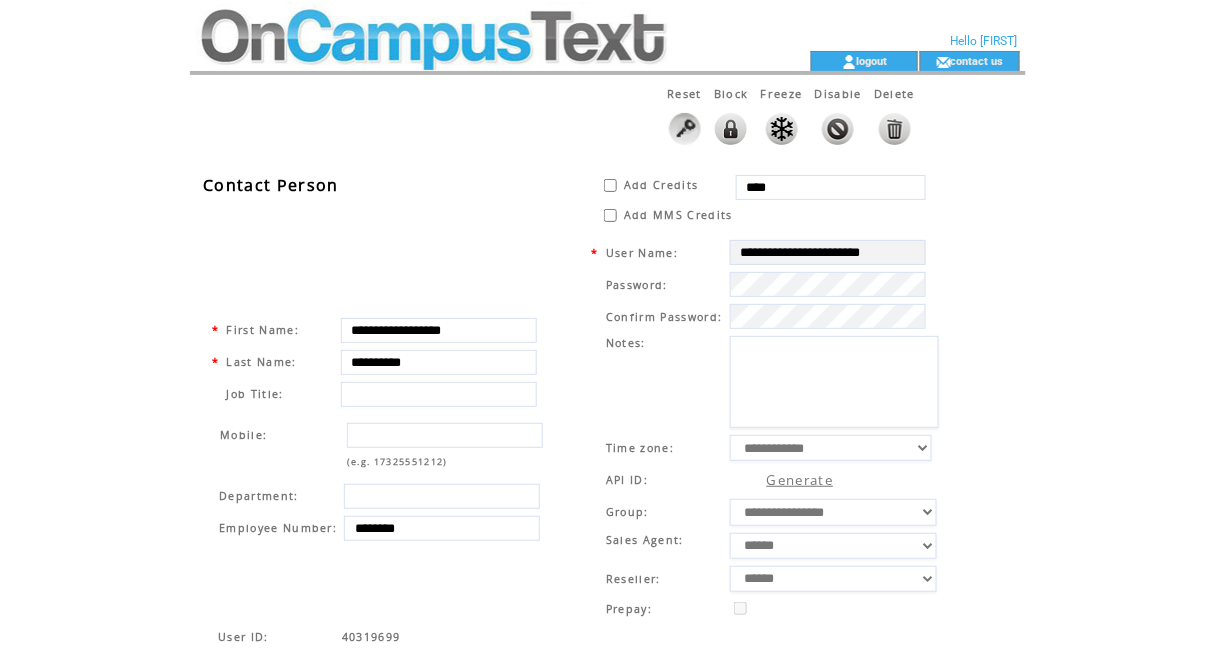 type on "****" 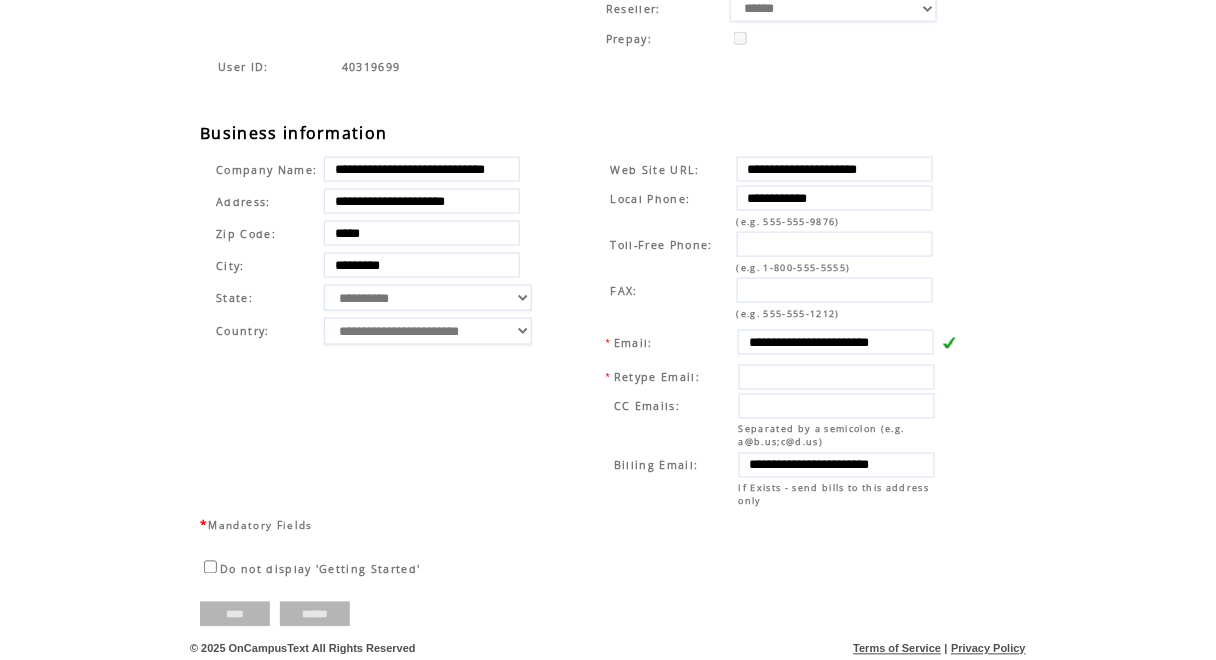 scroll, scrollTop: 580, scrollLeft: 0, axis: vertical 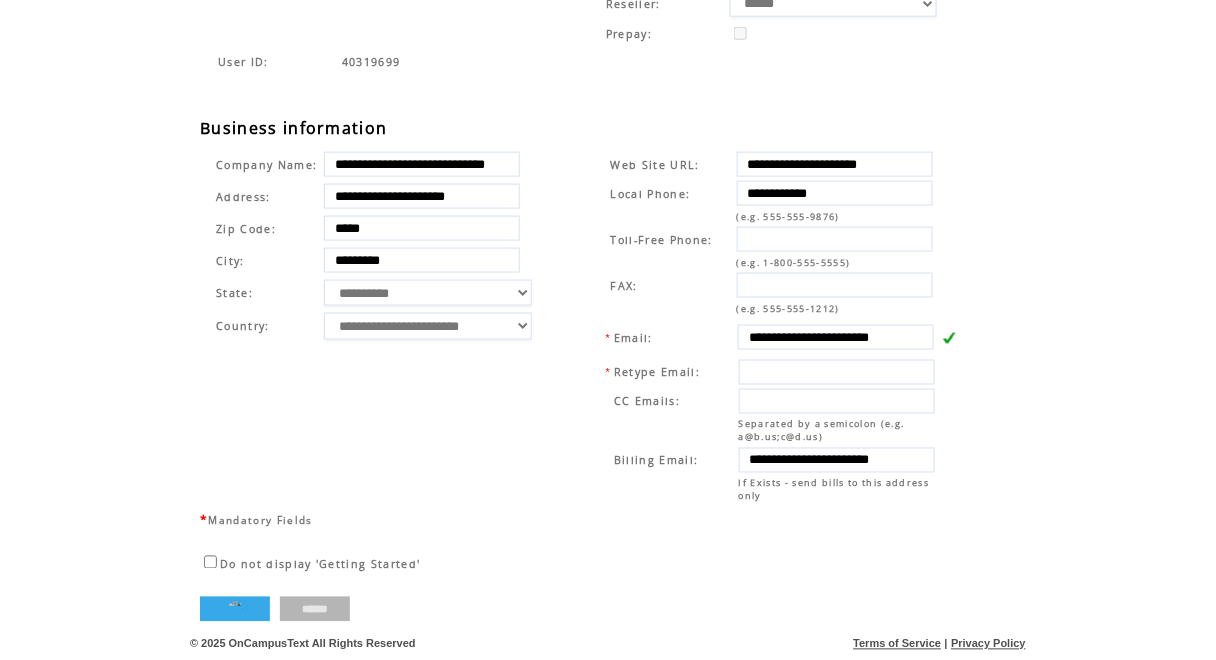 click on "****" at bounding box center (235, 609) 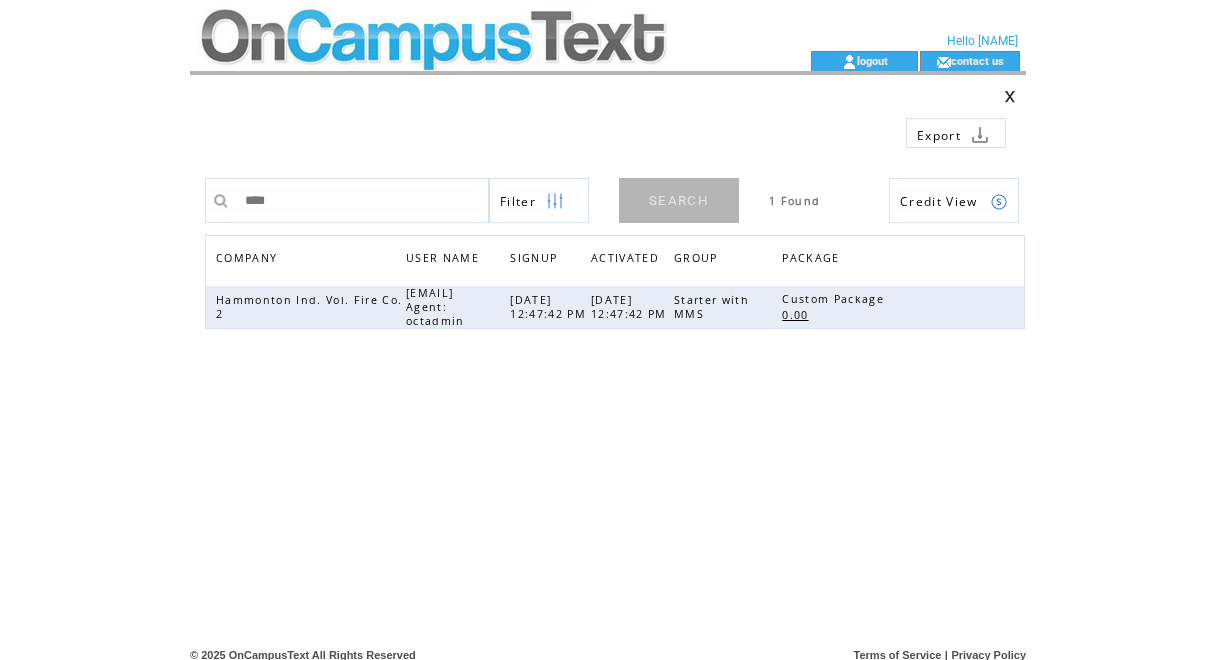 scroll, scrollTop: 0, scrollLeft: 0, axis: both 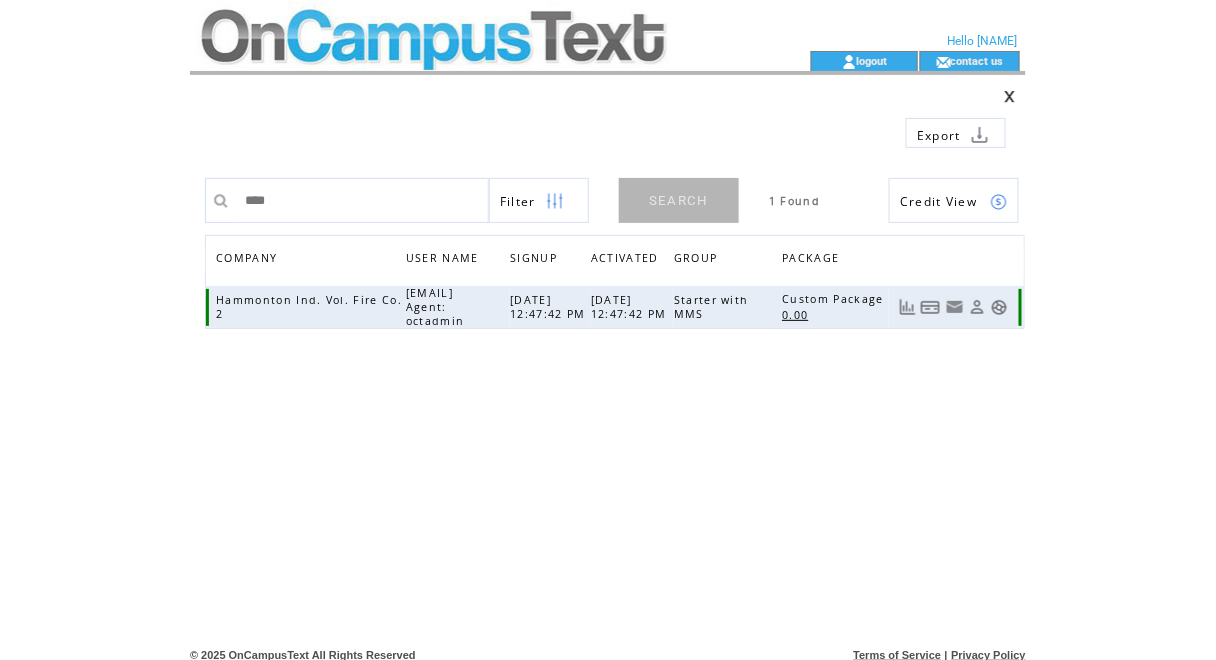 click at bounding box center [999, 307] 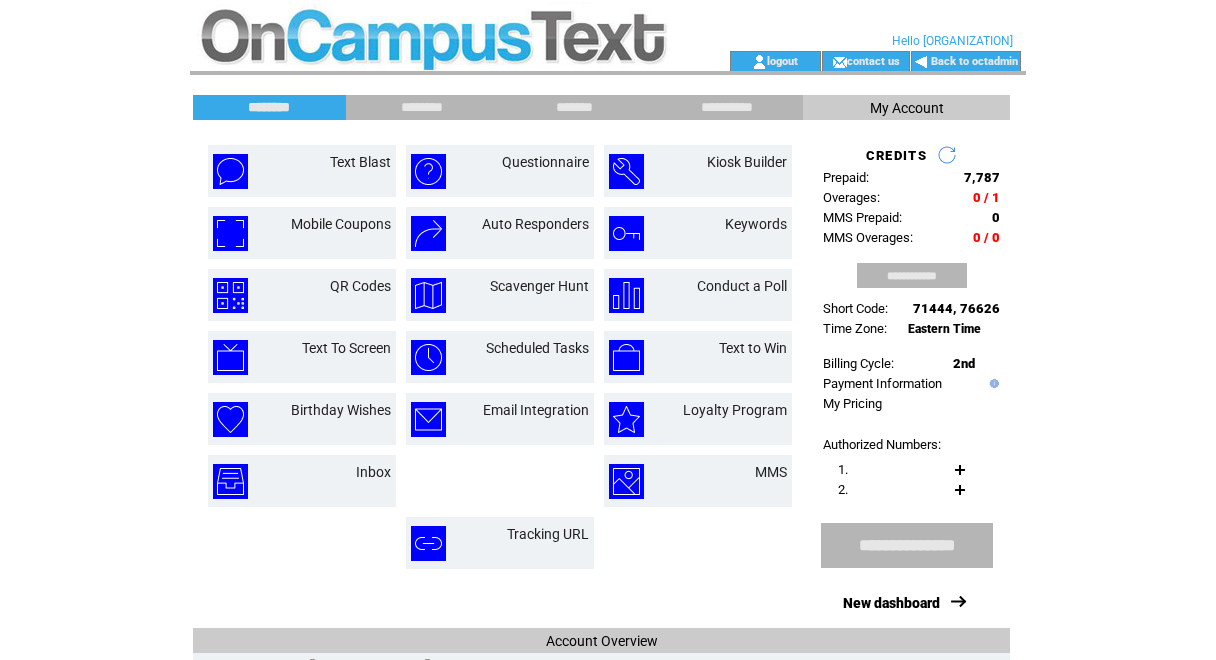 scroll, scrollTop: 0, scrollLeft: 0, axis: both 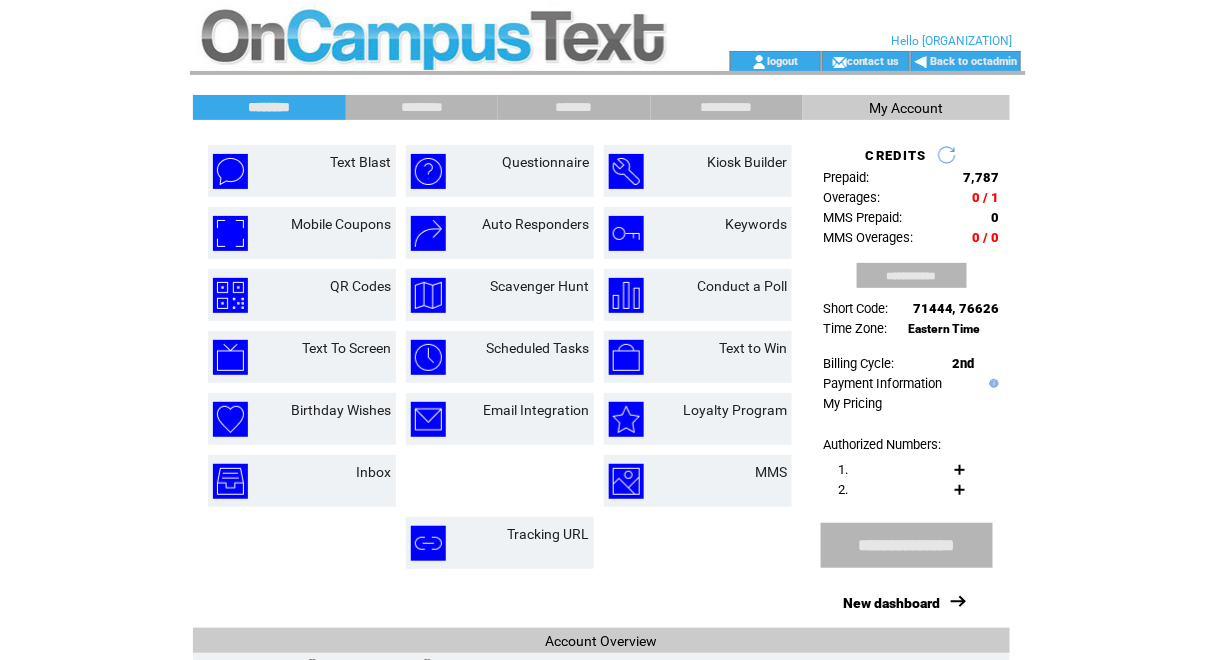 click on "**********" 